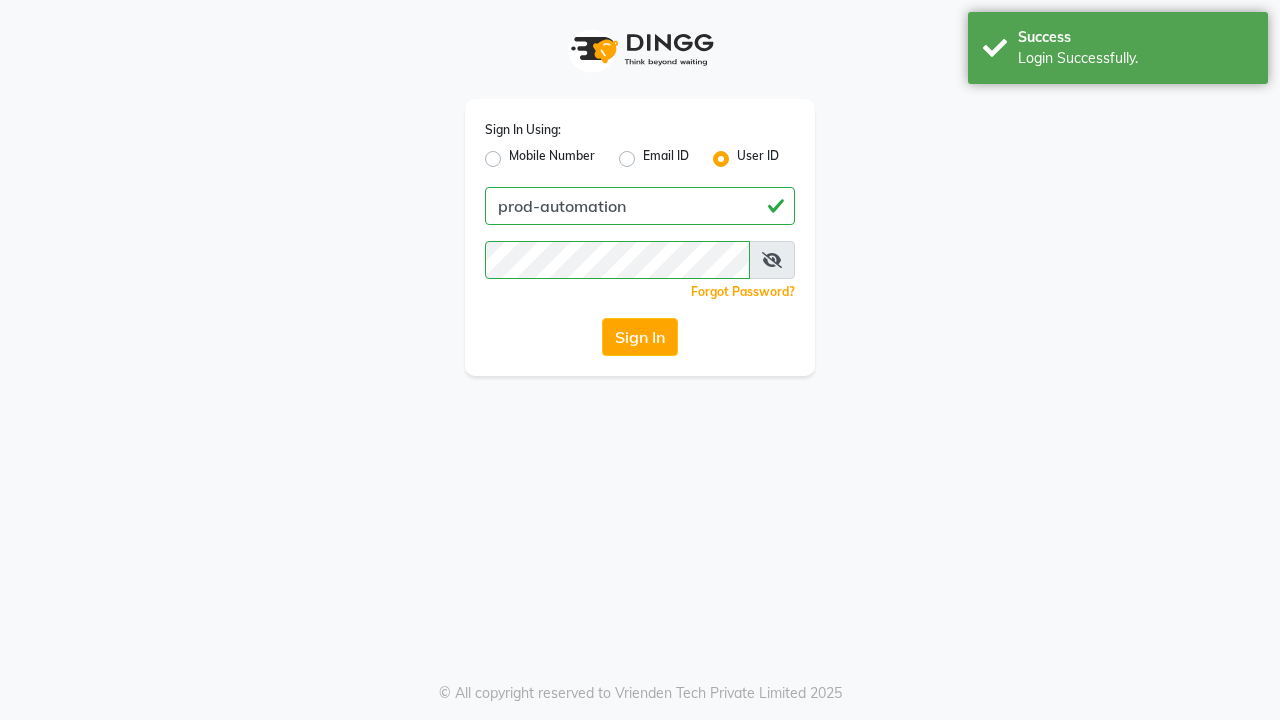 scroll, scrollTop: 0, scrollLeft: 0, axis: both 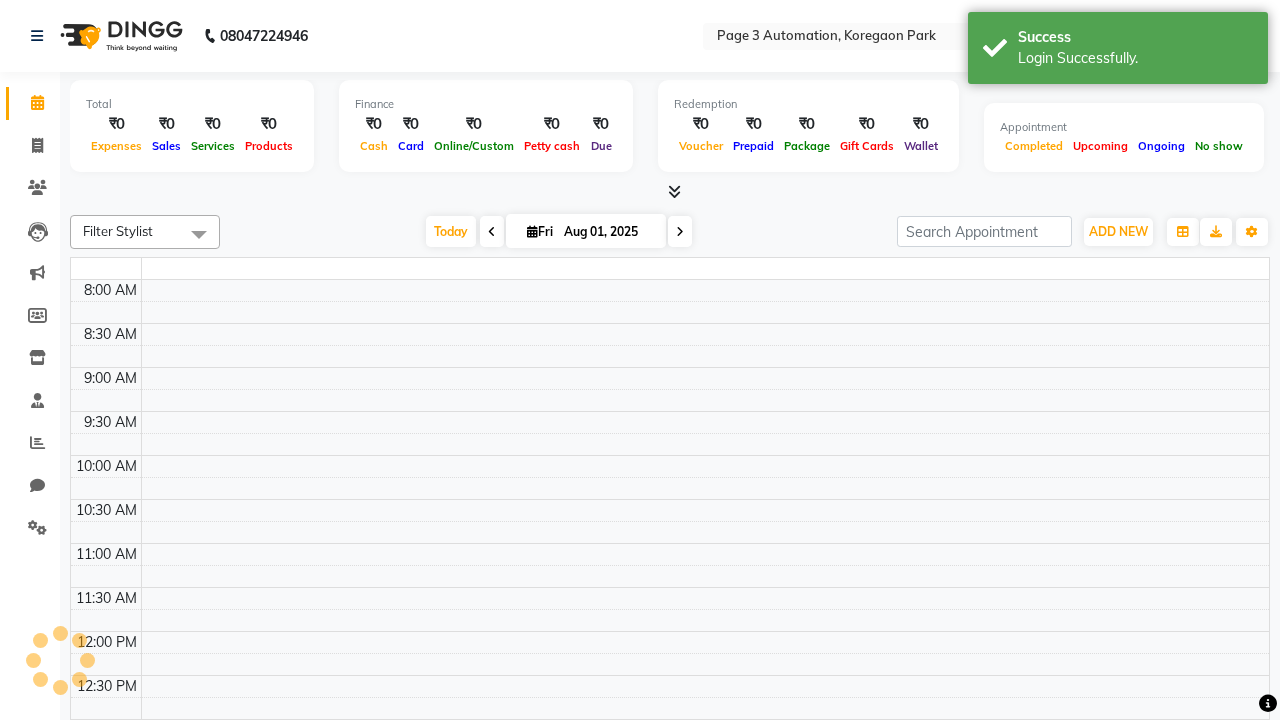 select on "en" 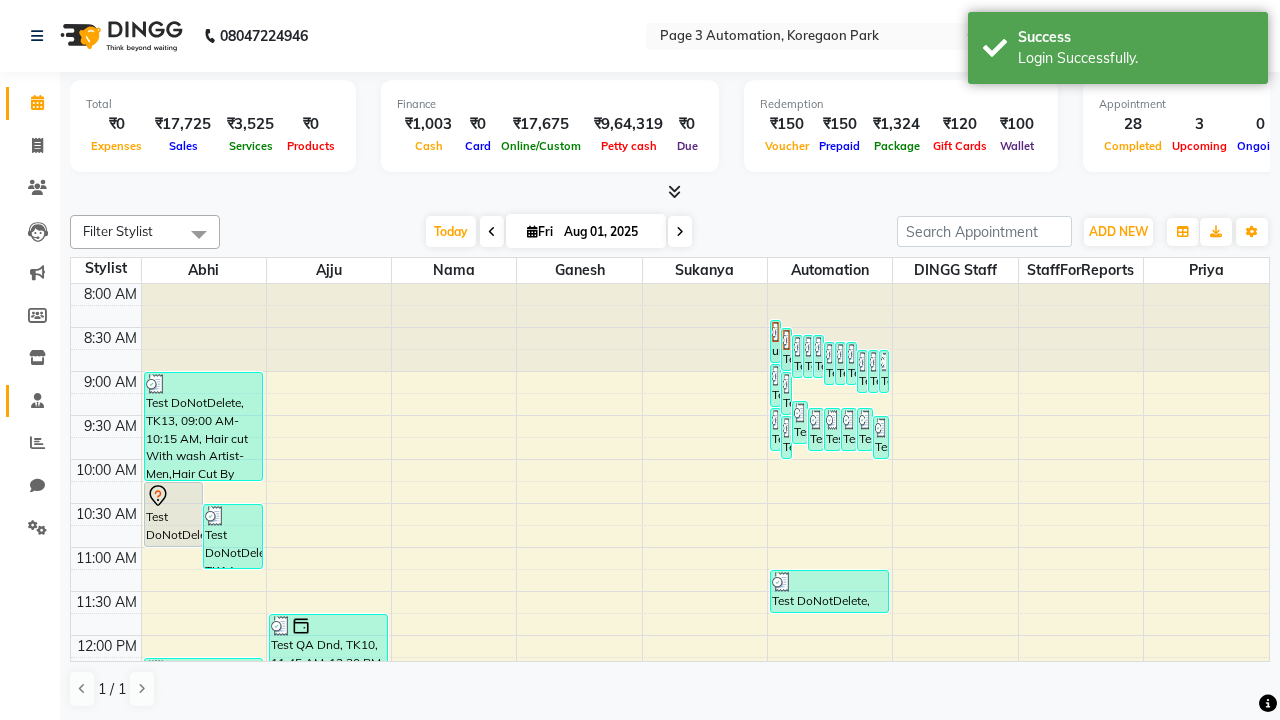click 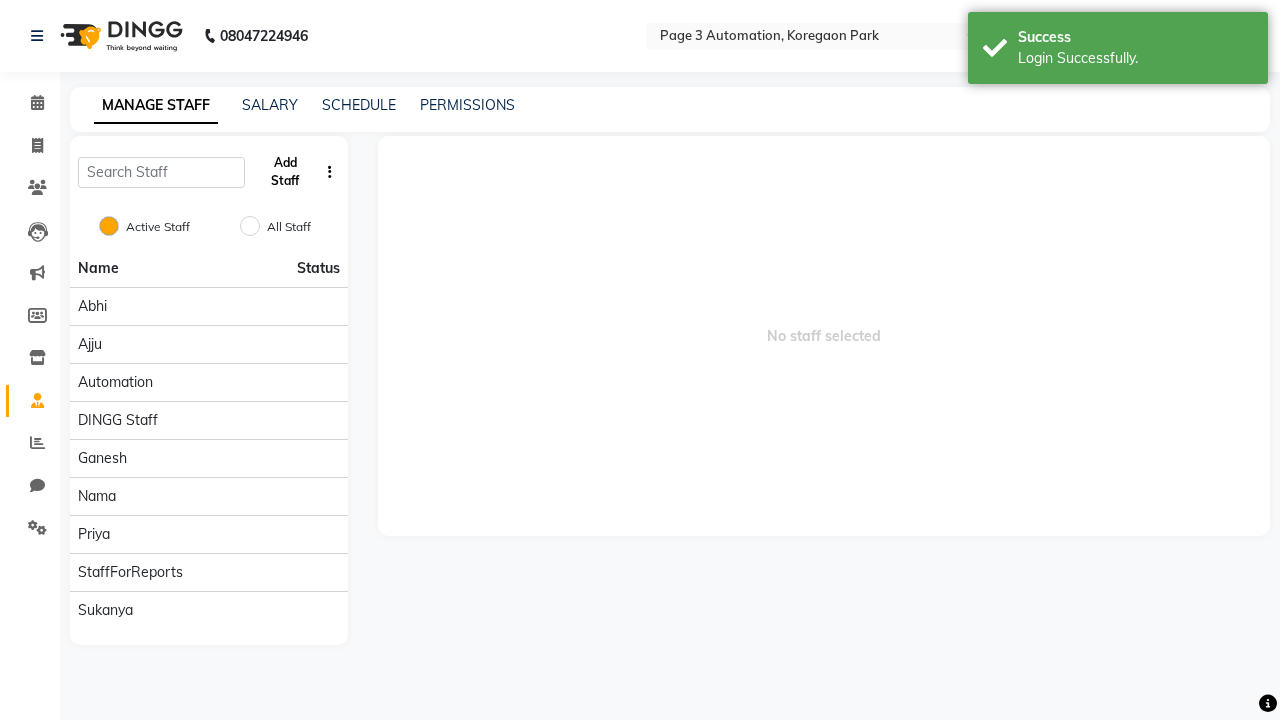 click on "Add Staff" 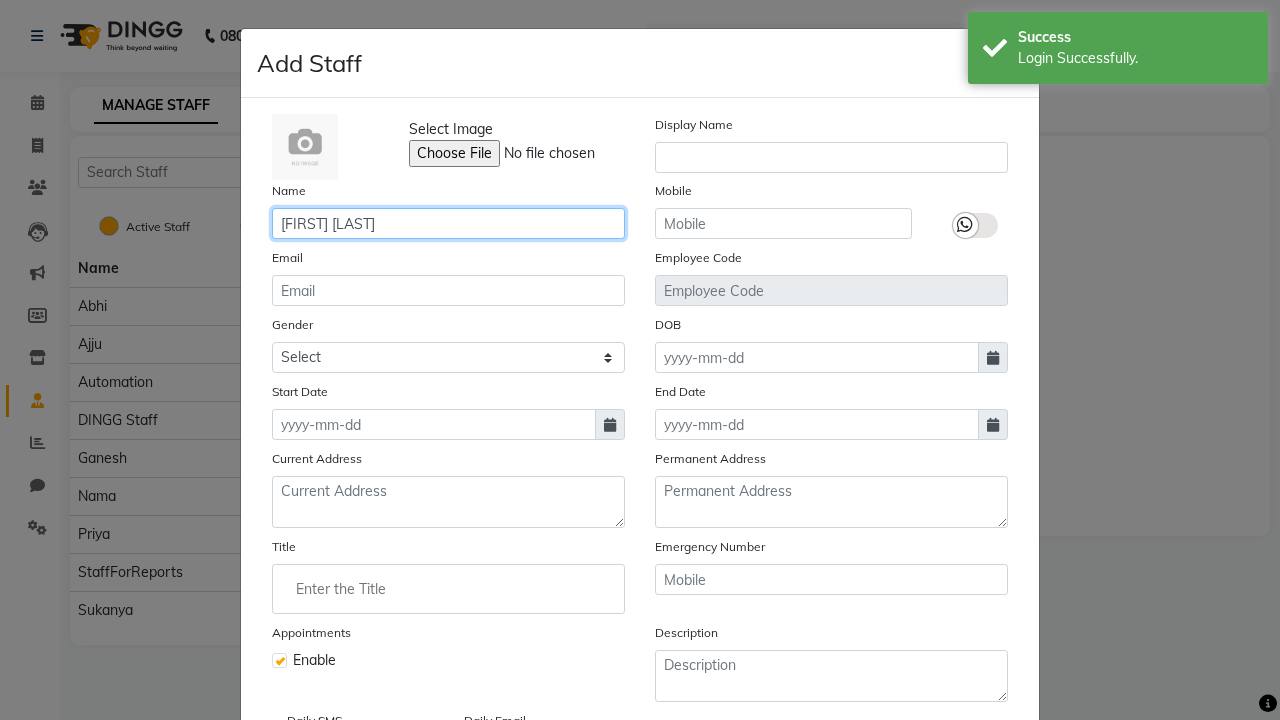 type on "[FIRST] [LAST]" 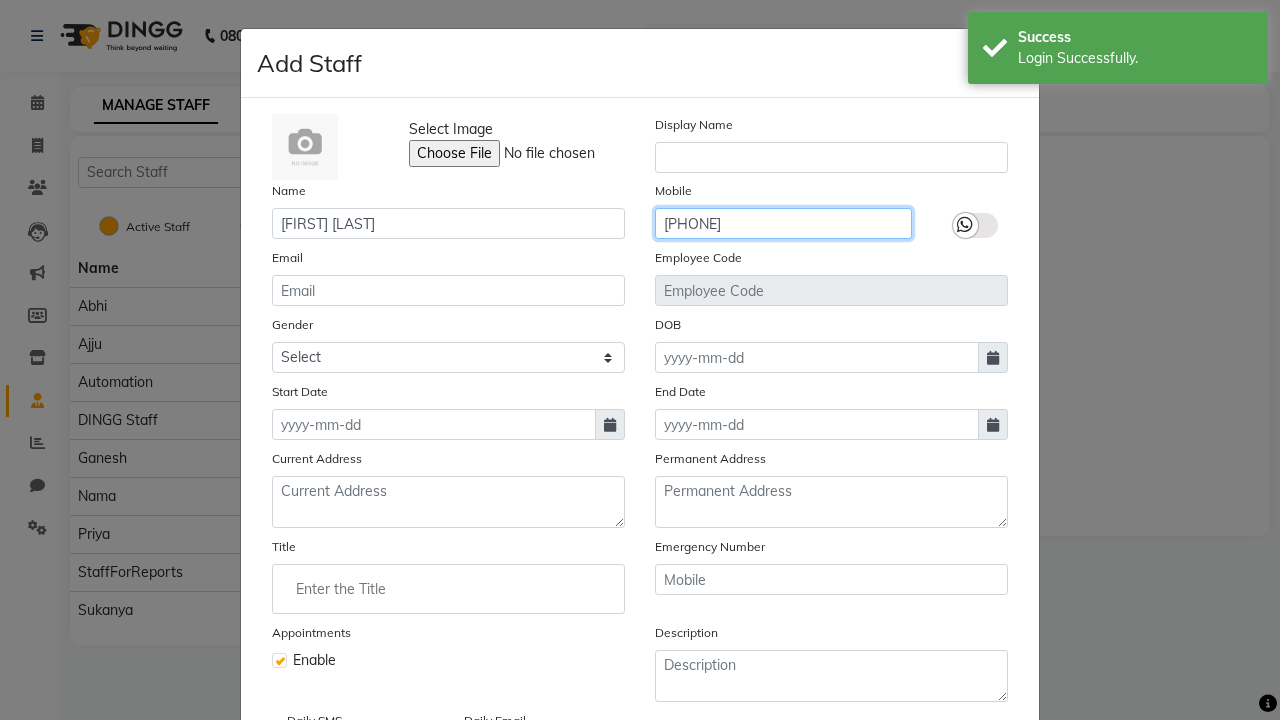 type on "[PHONE]" 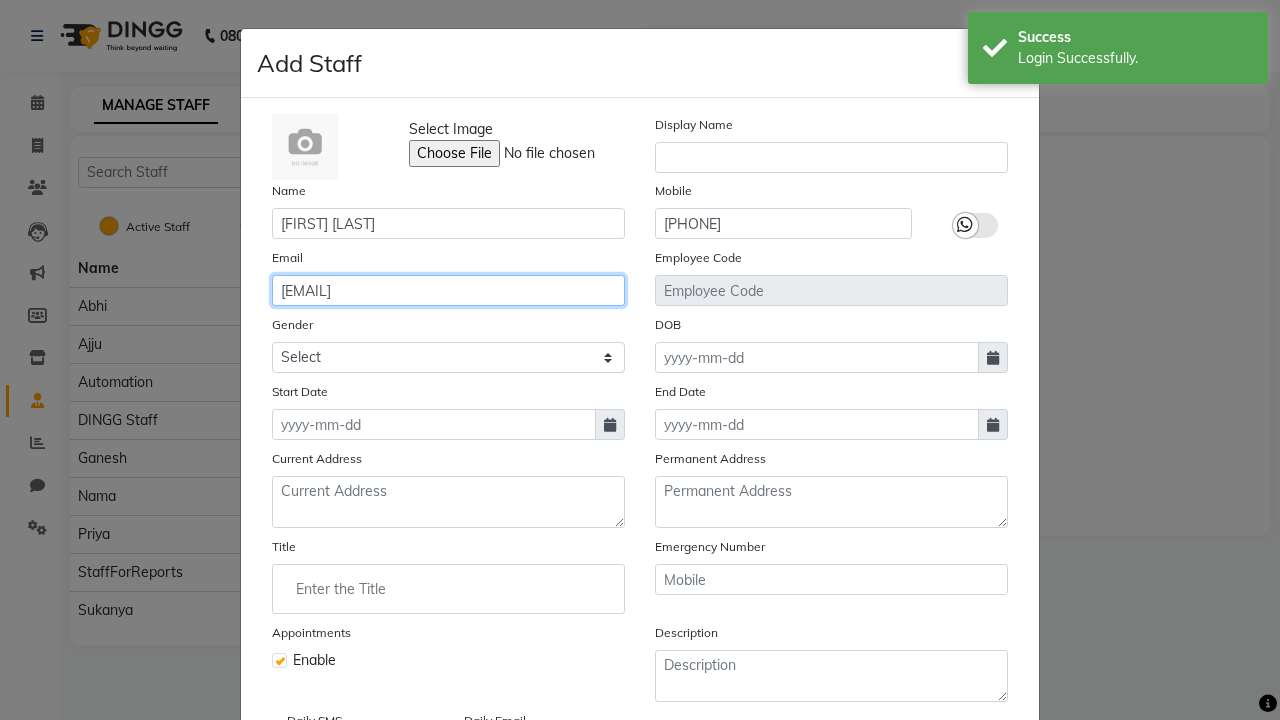 type on "[EMAIL]" 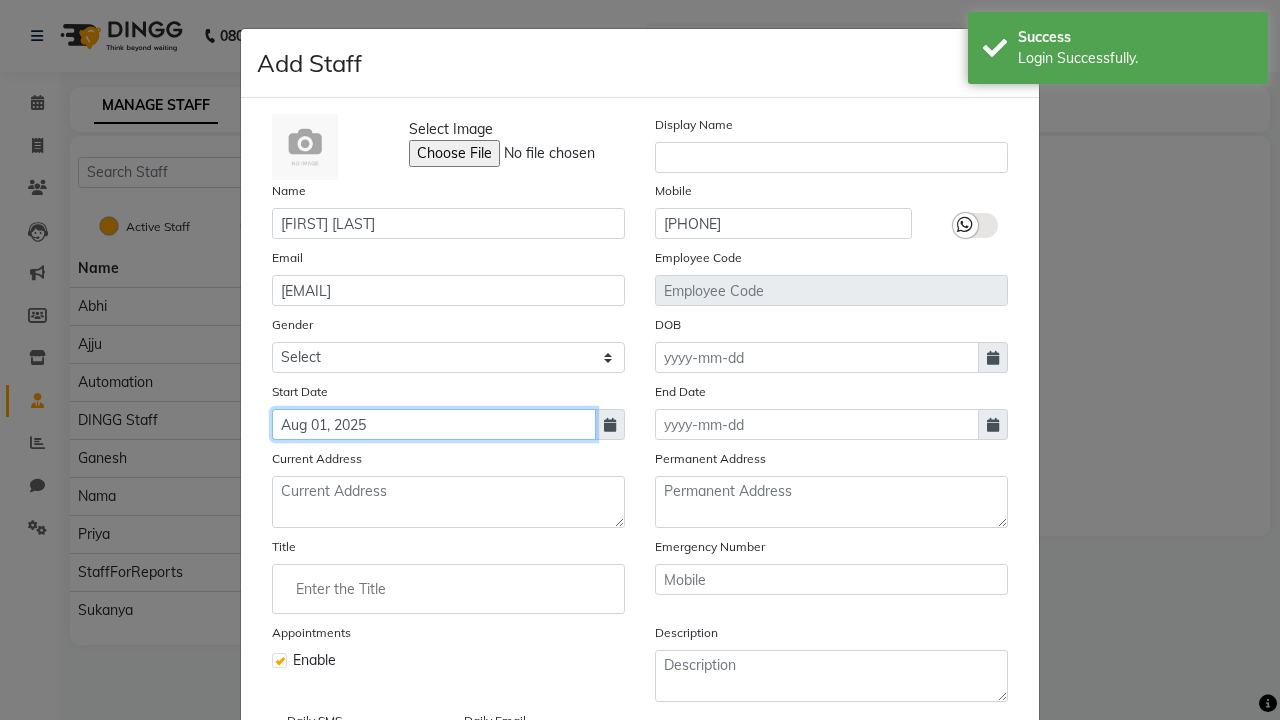 type on "Aug 01, 2025" 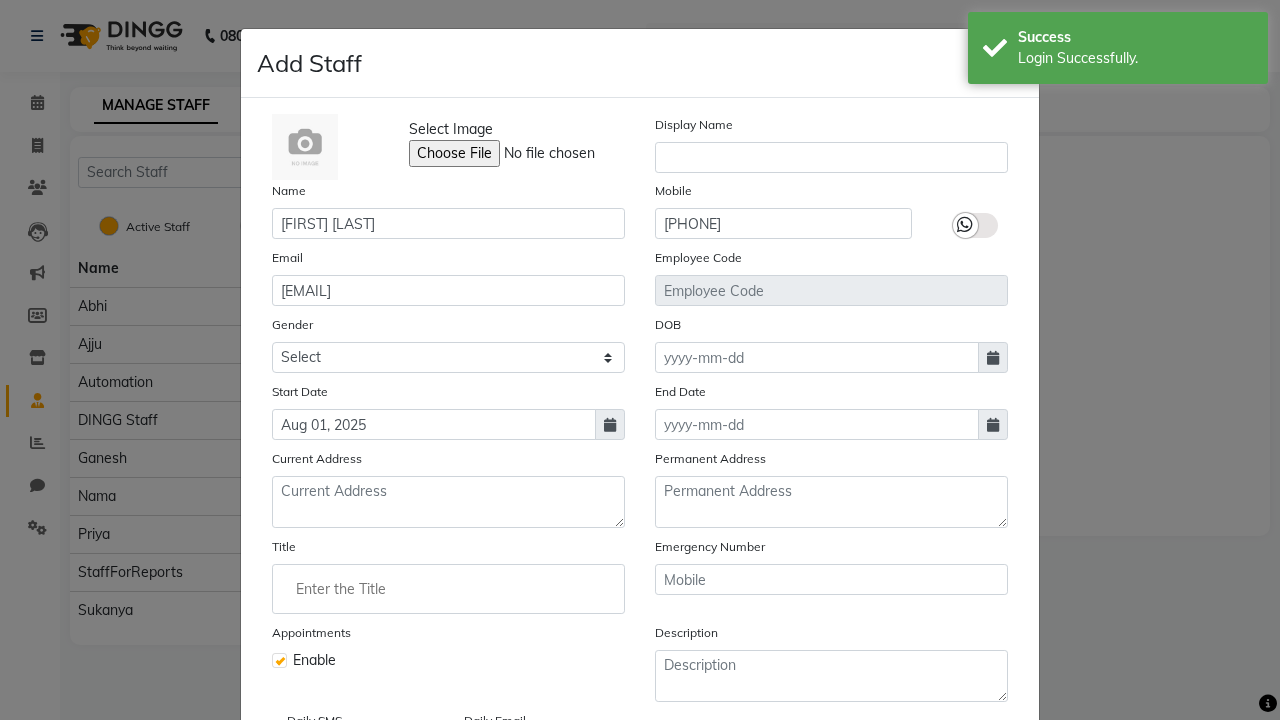 click on "Save" at bounding box center (988, 814) 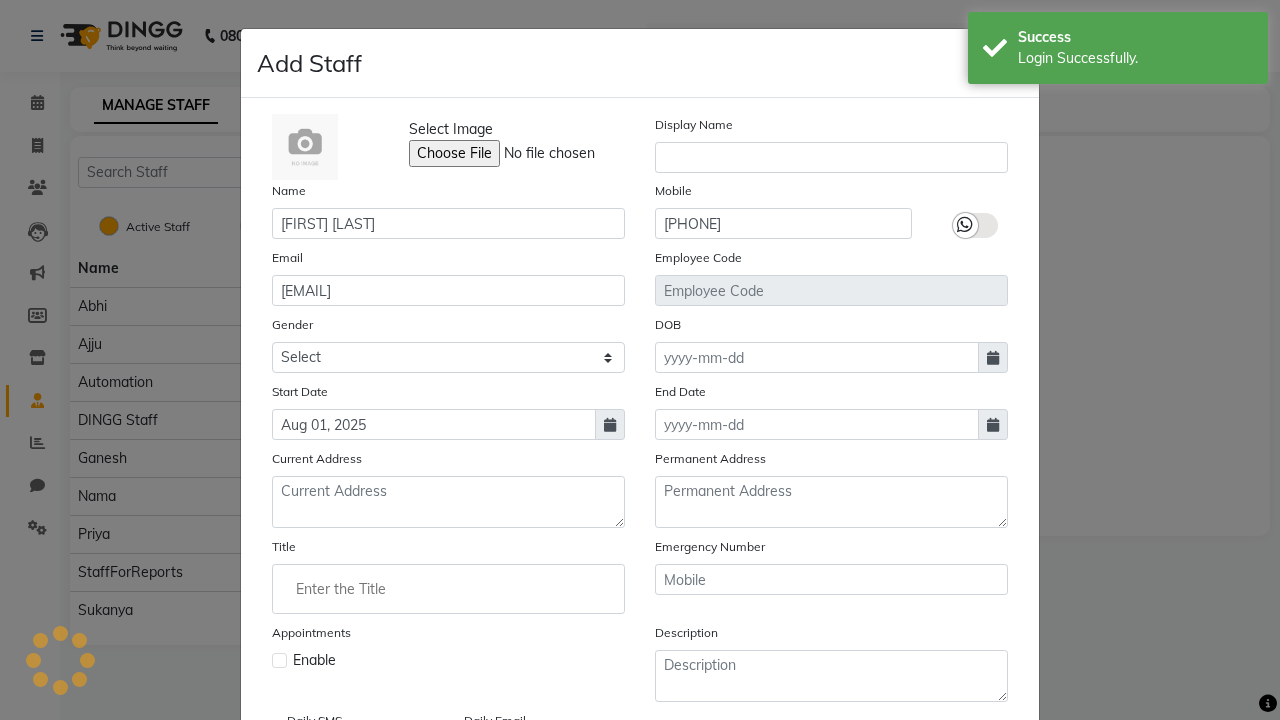 type 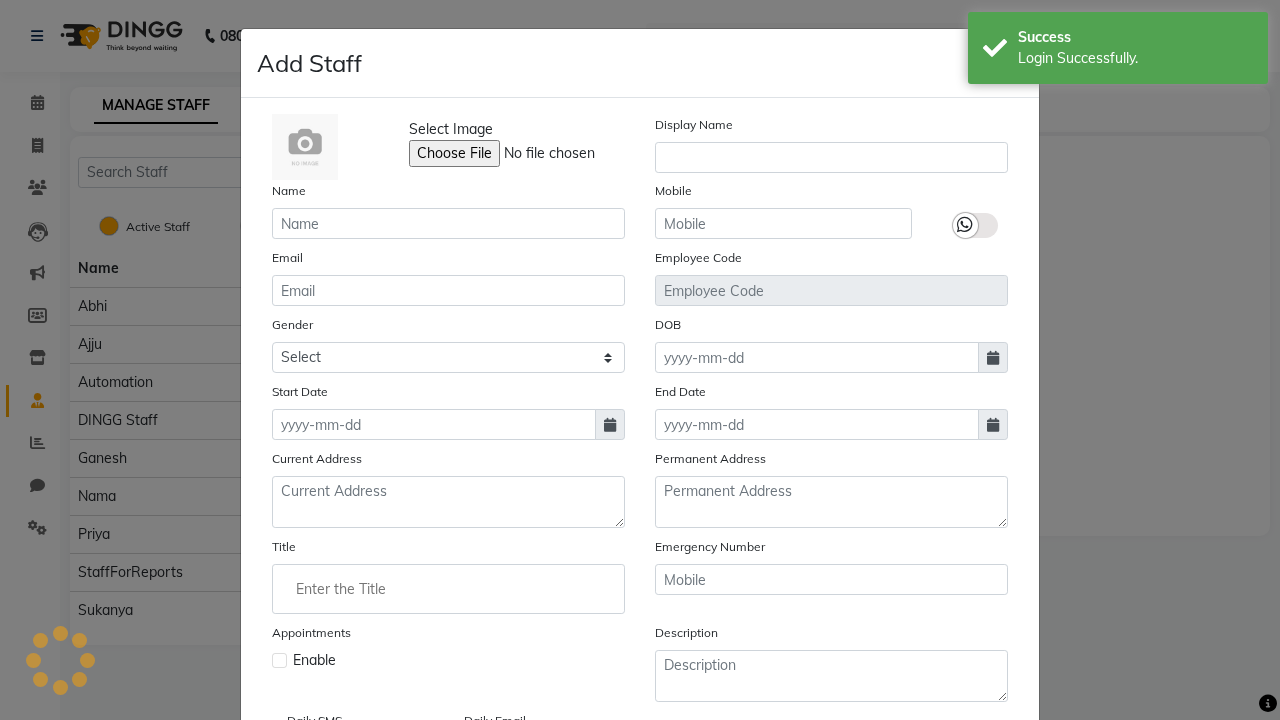 scroll, scrollTop: 162, scrollLeft: 0, axis: vertical 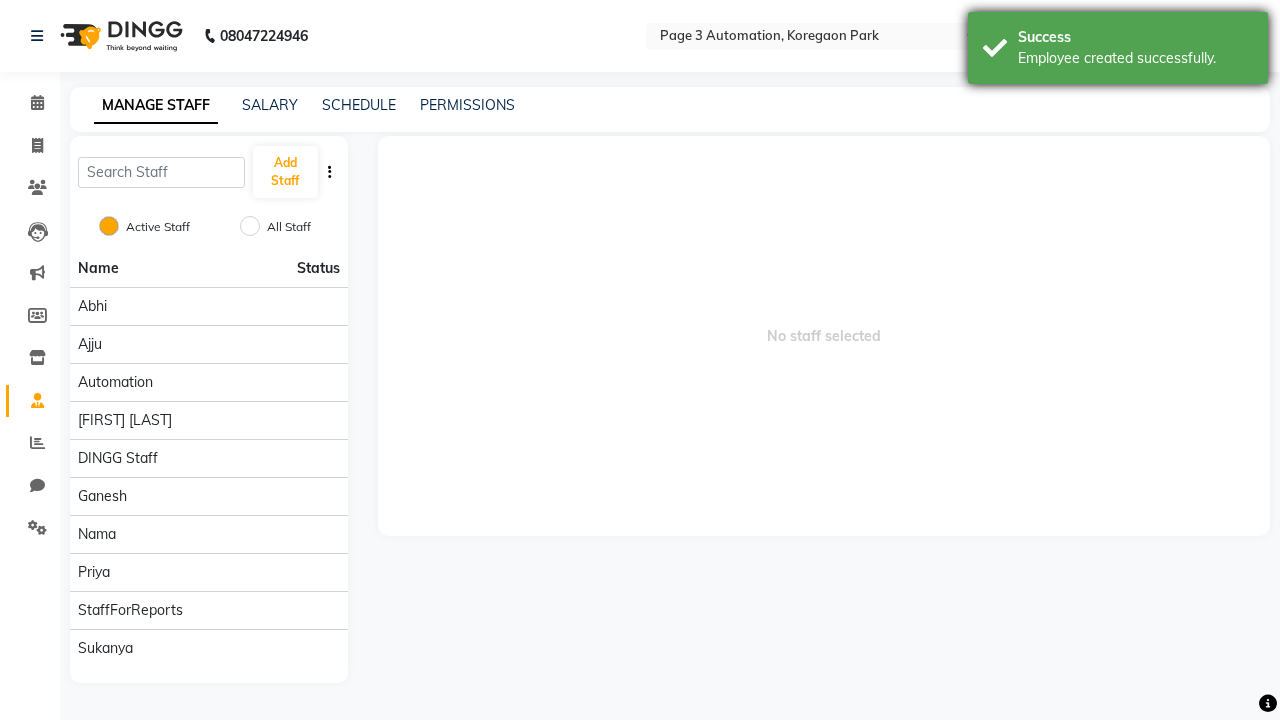 click on "Employee created successfully." at bounding box center (1135, 58) 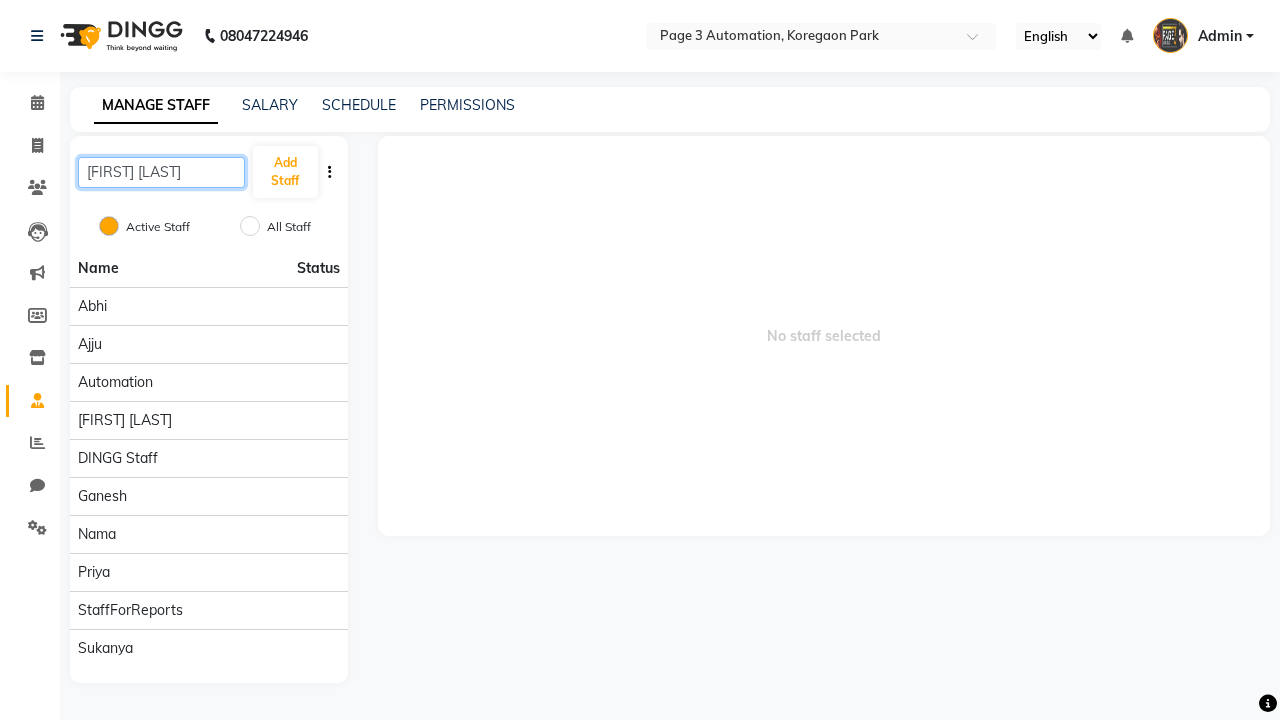 scroll, scrollTop: 0, scrollLeft: 8, axis: horizontal 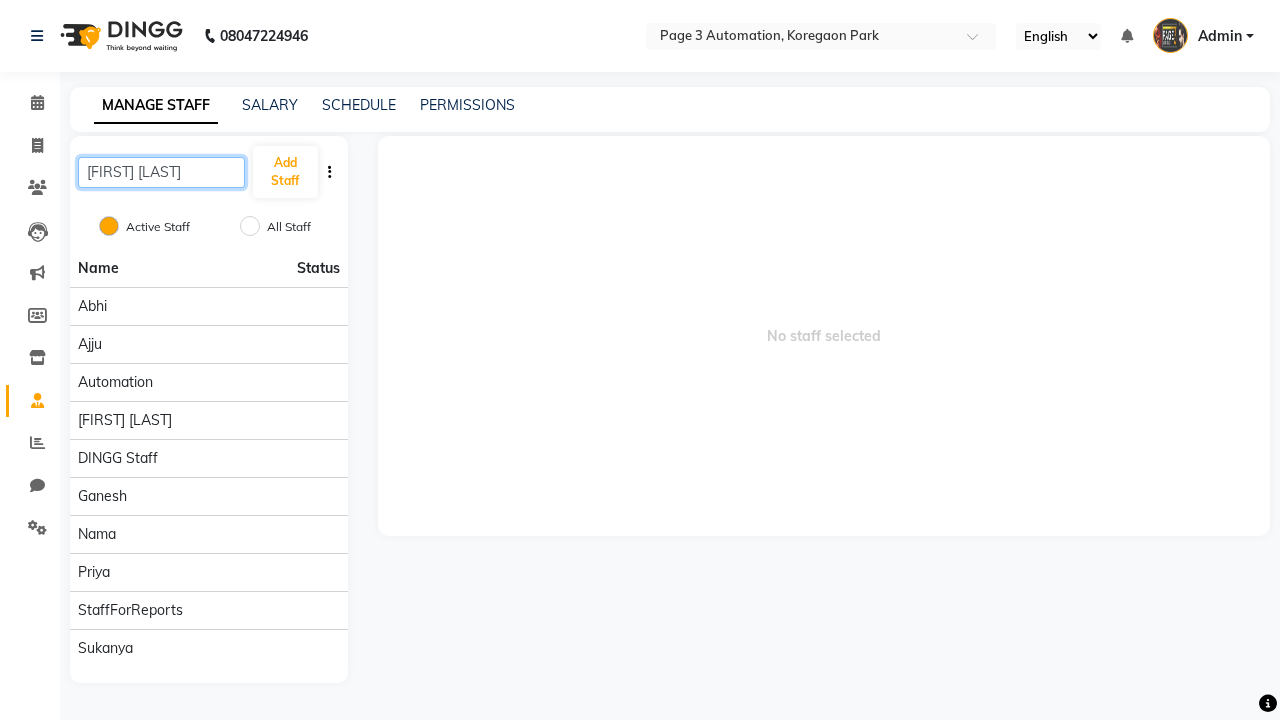 type on "[FIRST] [LAST]" 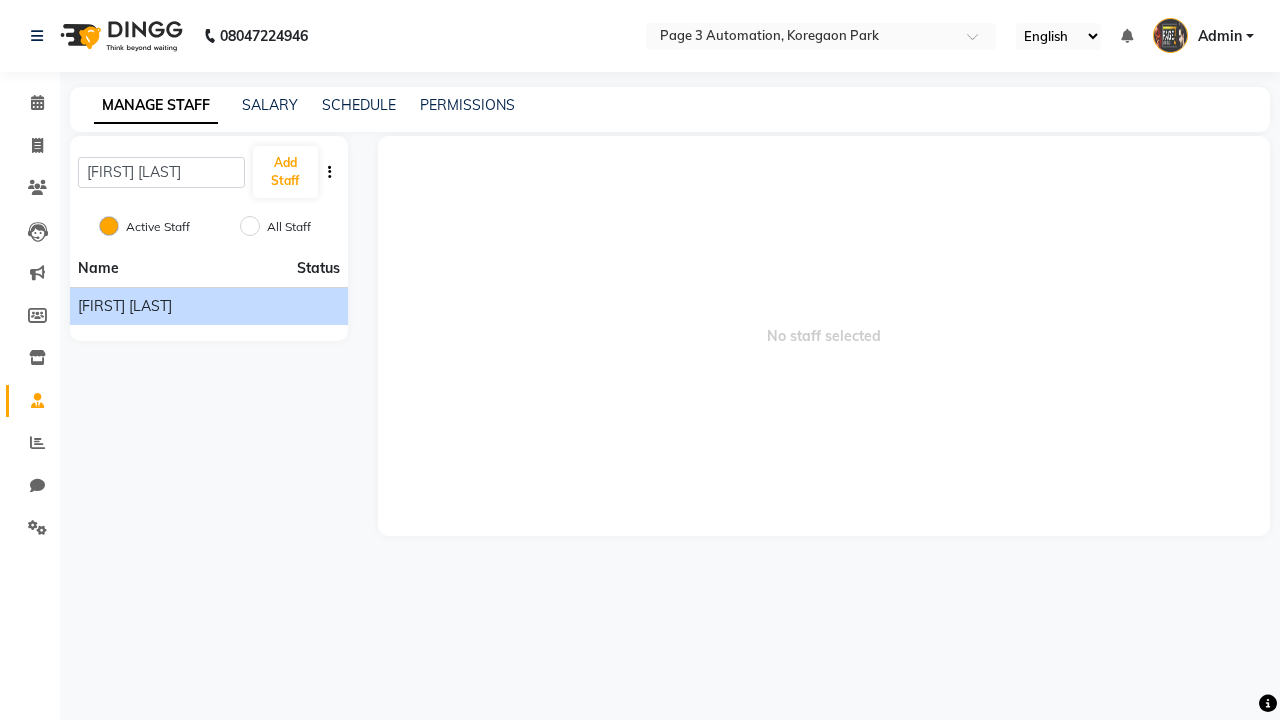 click on "[FIRST] [LAST]" 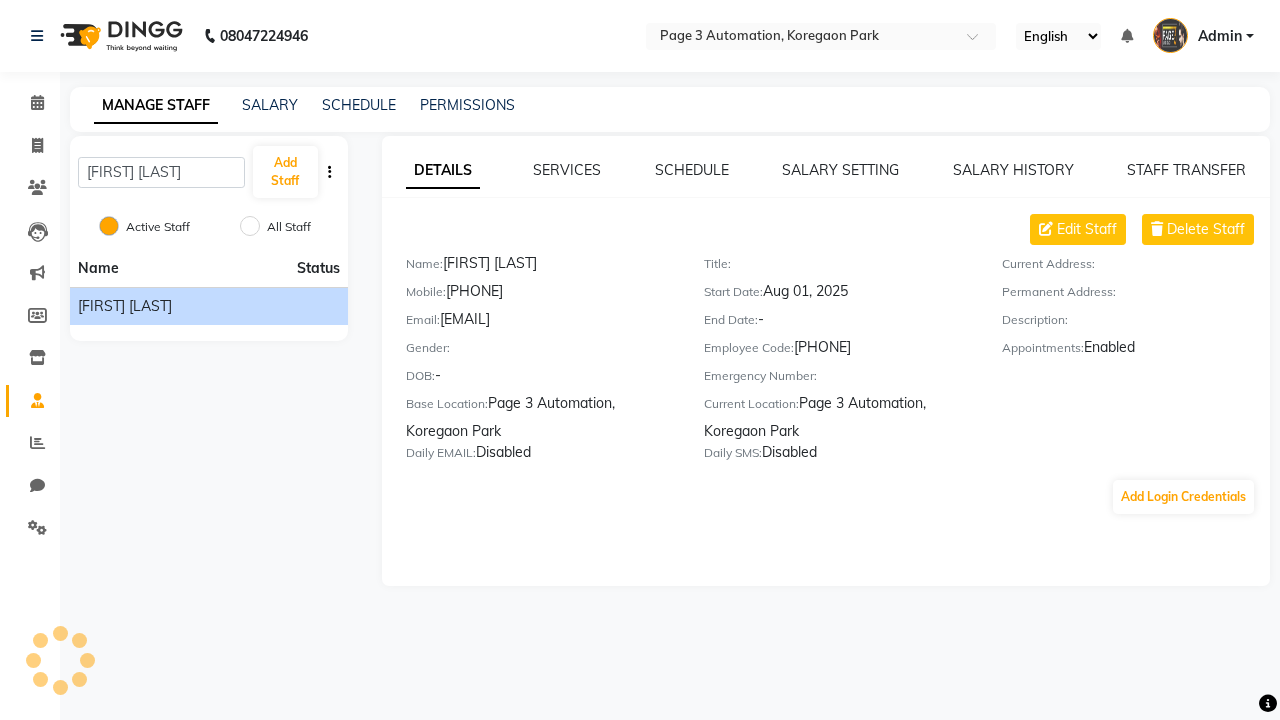 scroll, scrollTop: 0, scrollLeft: 0, axis: both 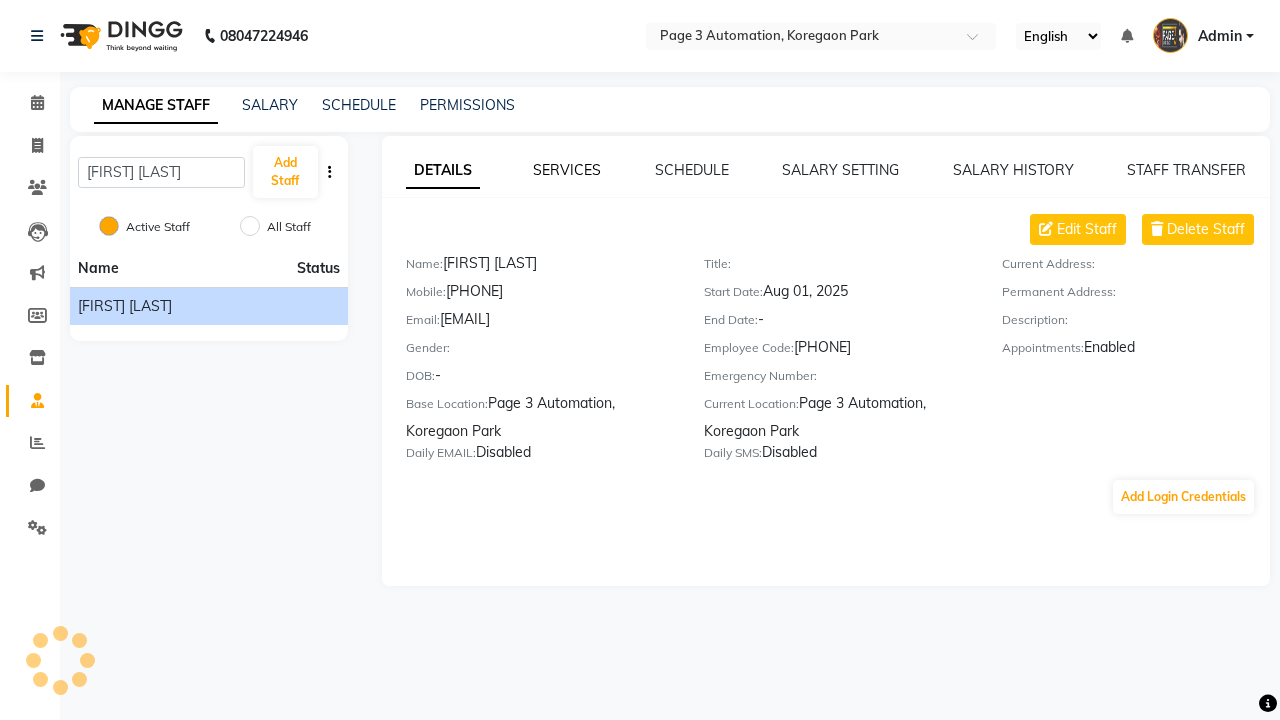 click on "SERVICES" 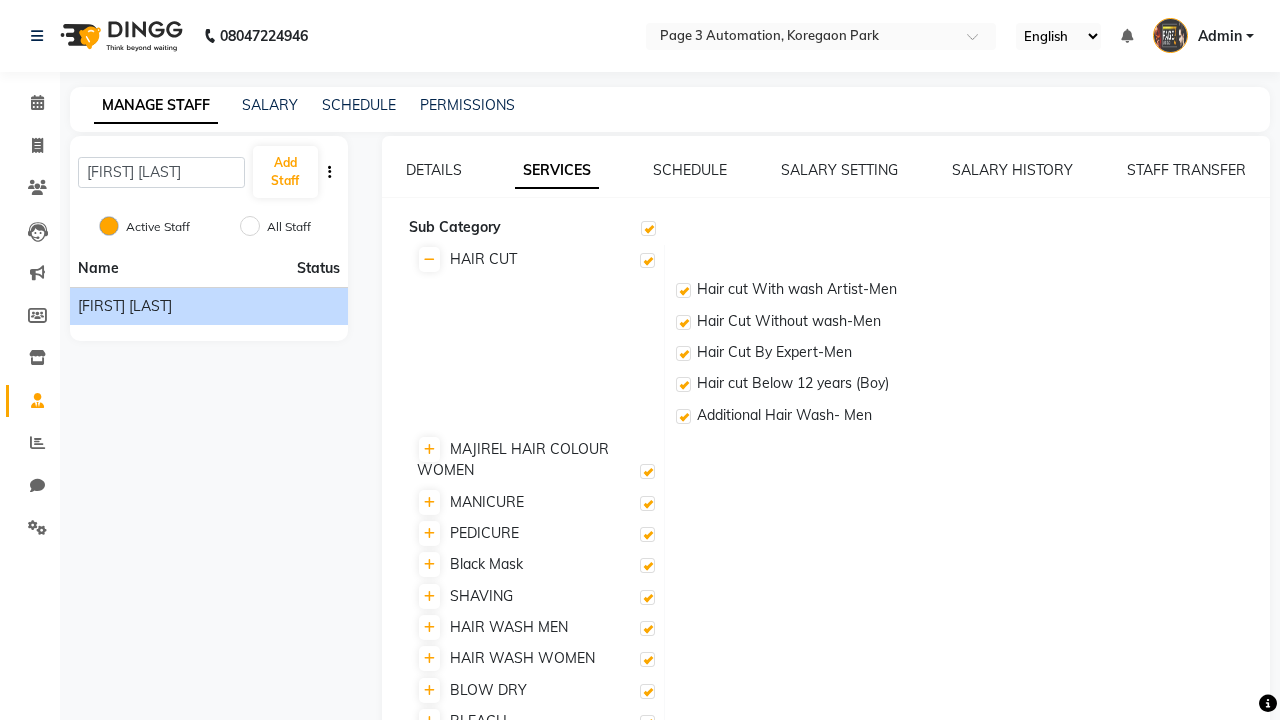 click at bounding box center (647, 260) 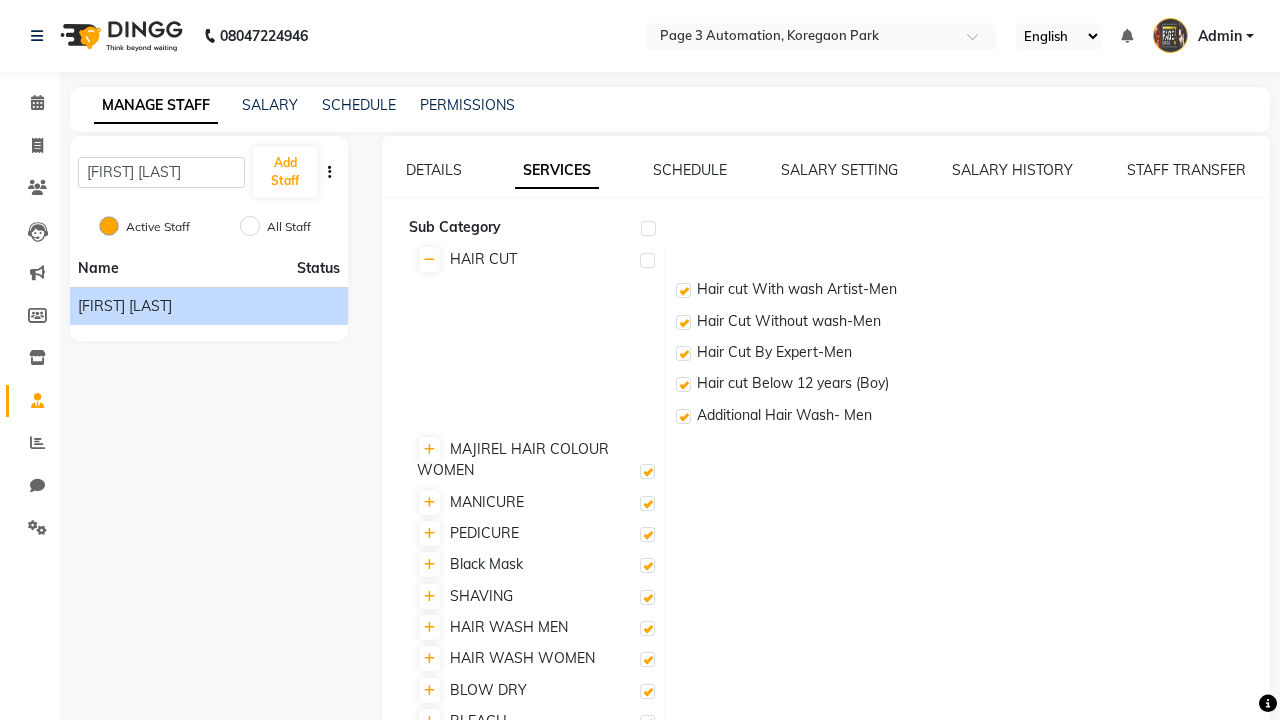checkbox on "false" 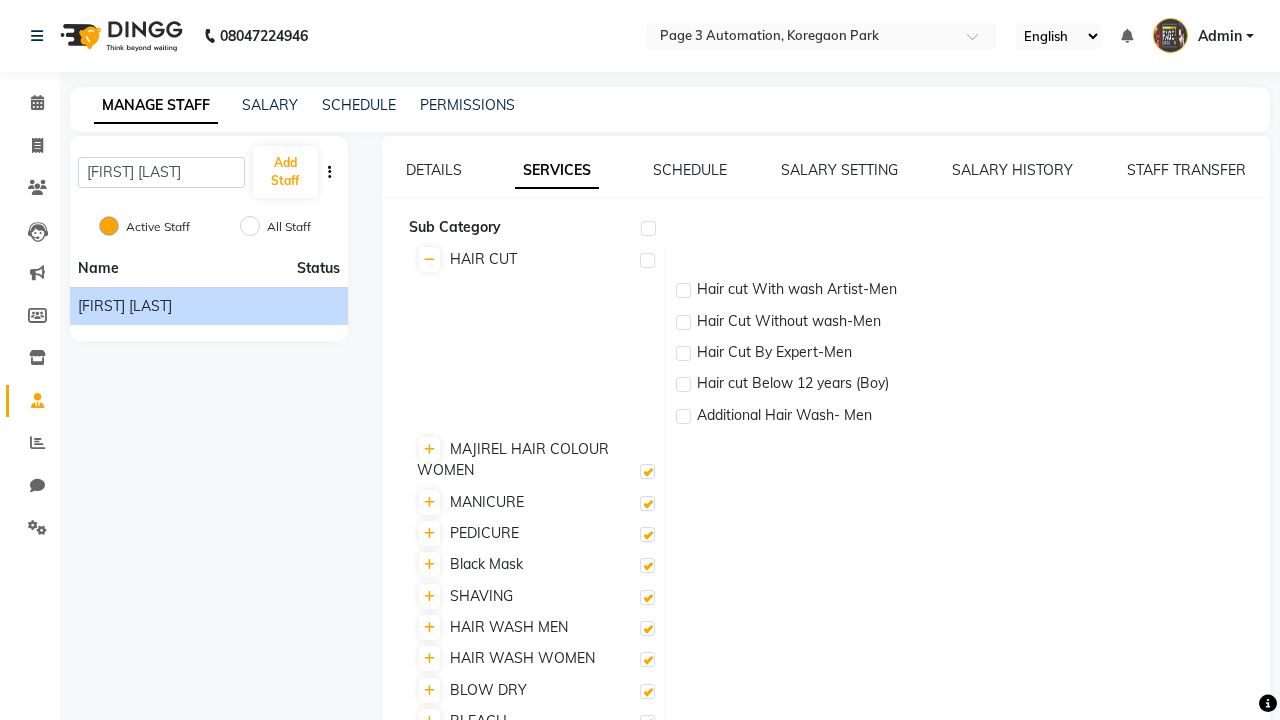 checkbox on "false" 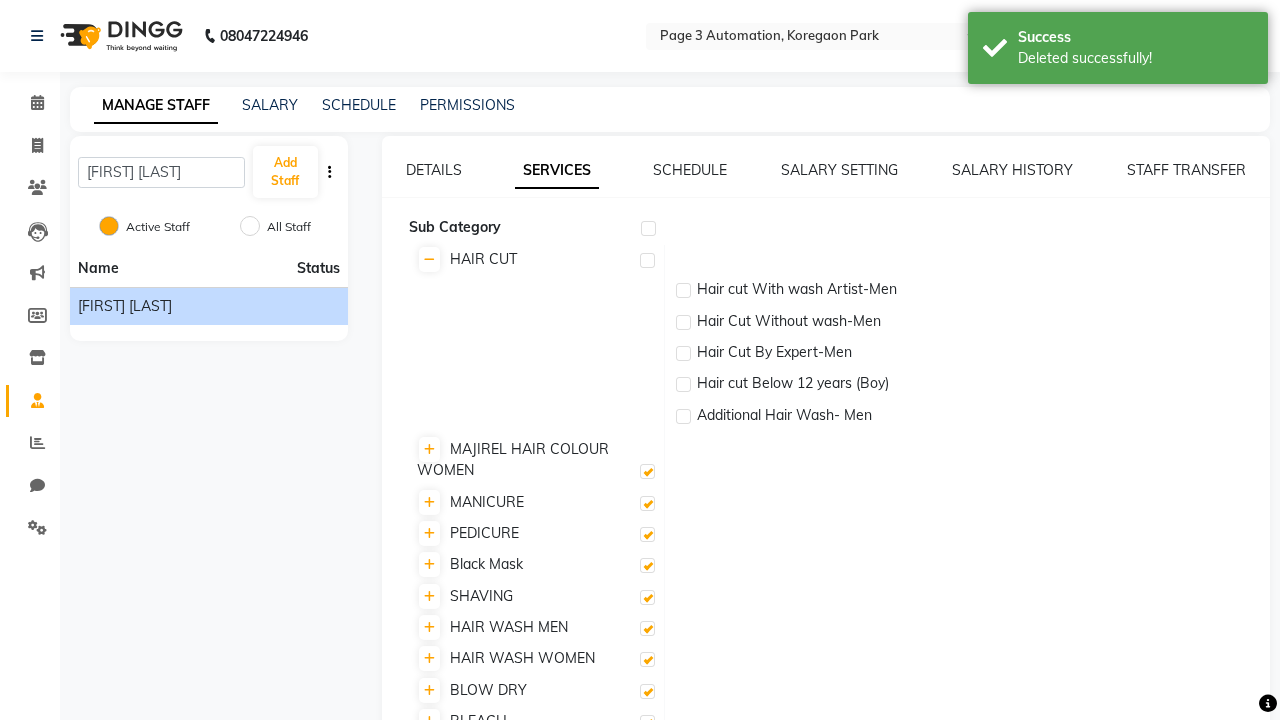click on "Deleted successfully!" at bounding box center [1135, 58] 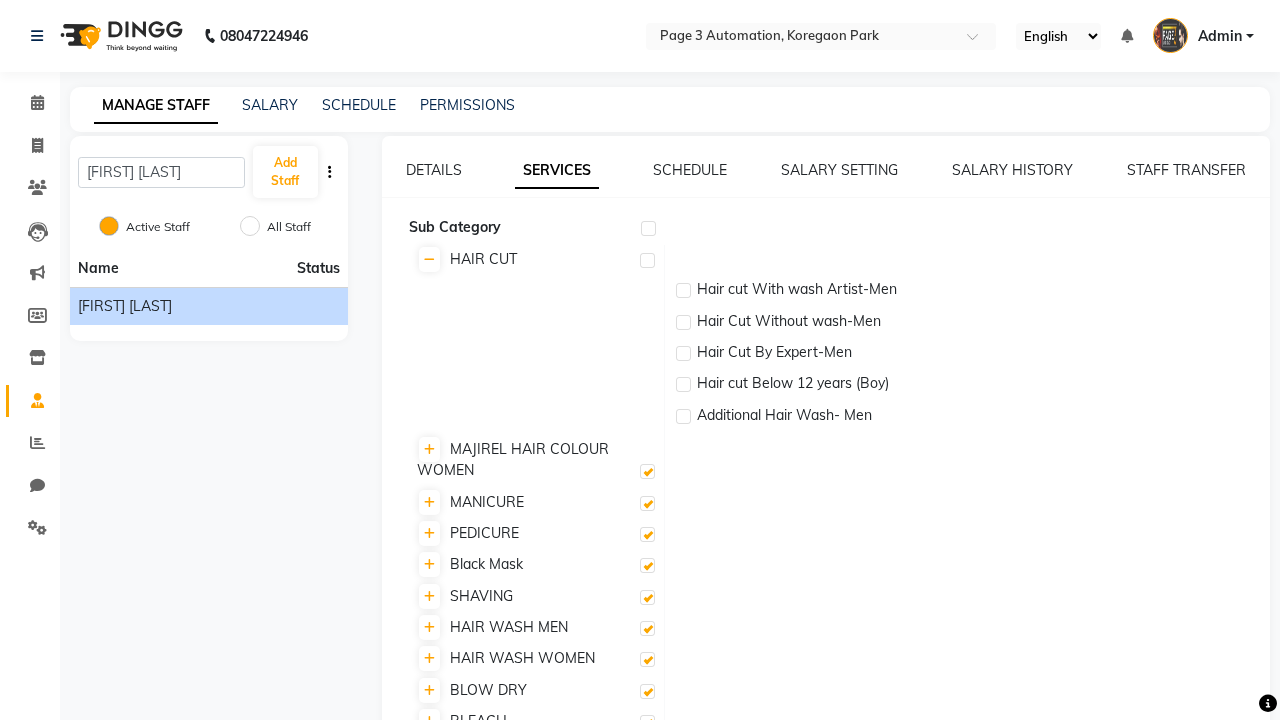 click at bounding box center (647, 260) 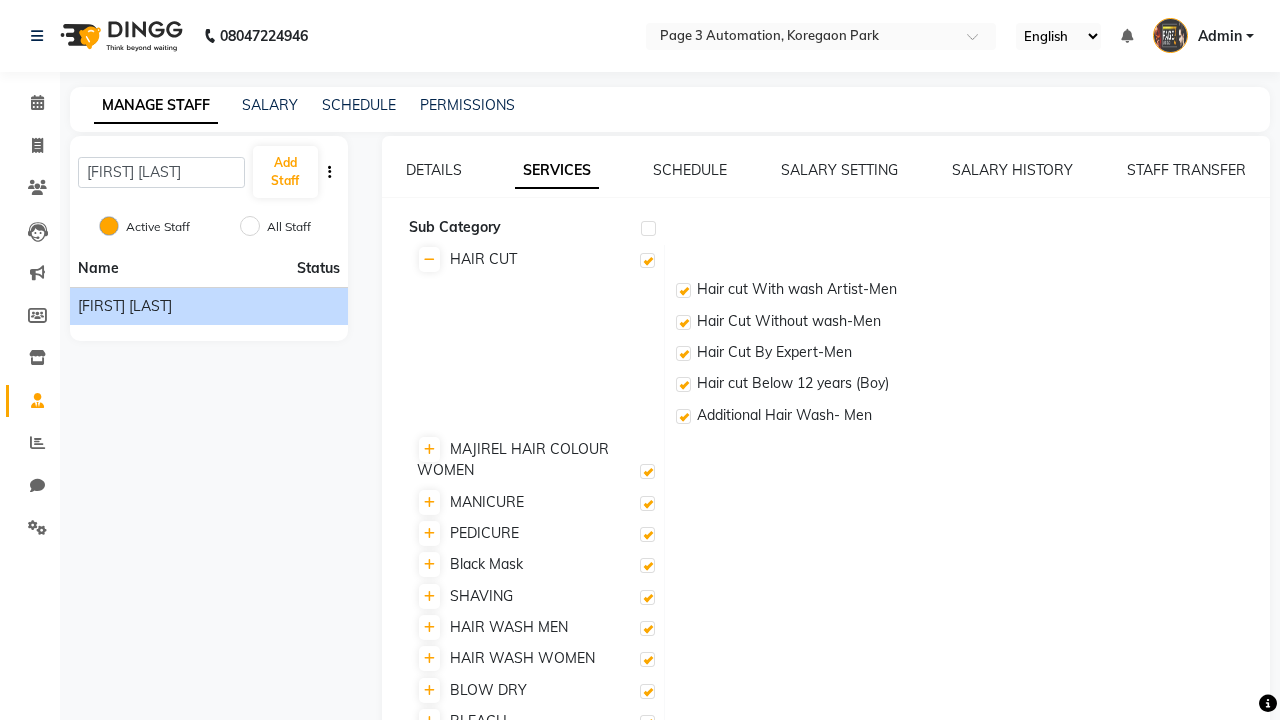 checkbox on "true" 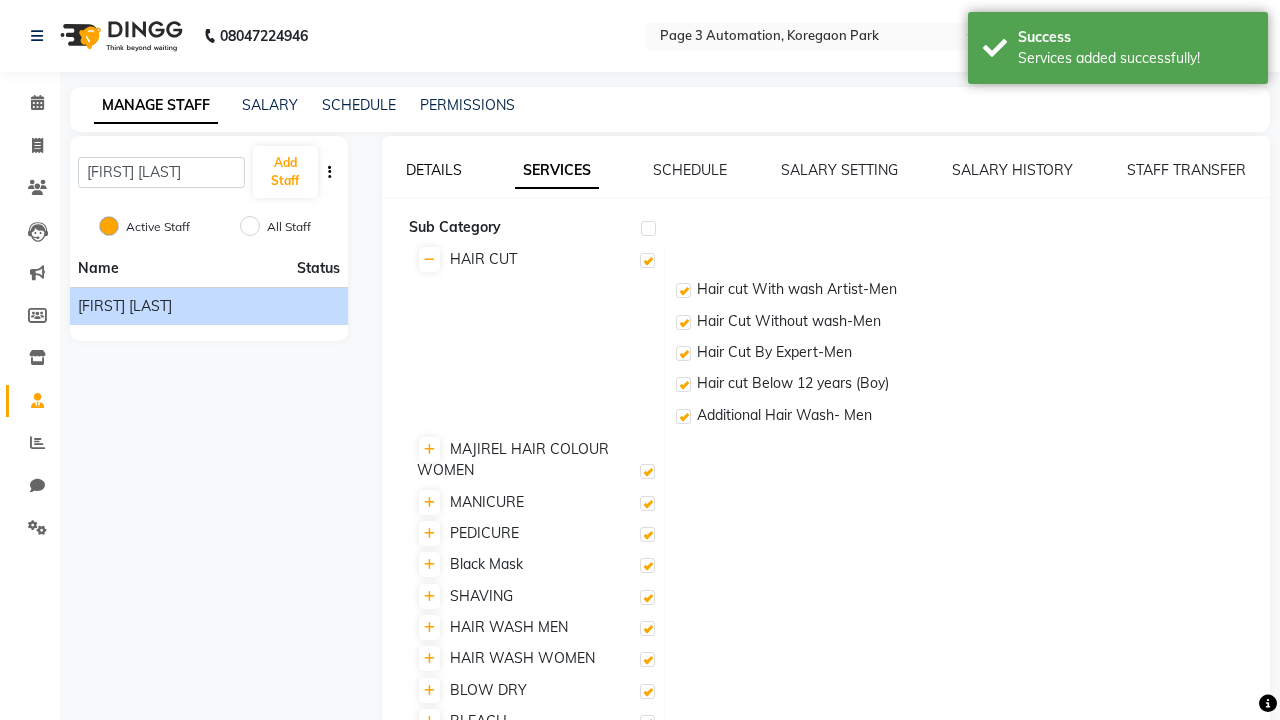 click on "Services added successfully!" at bounding box center (1135, 58) 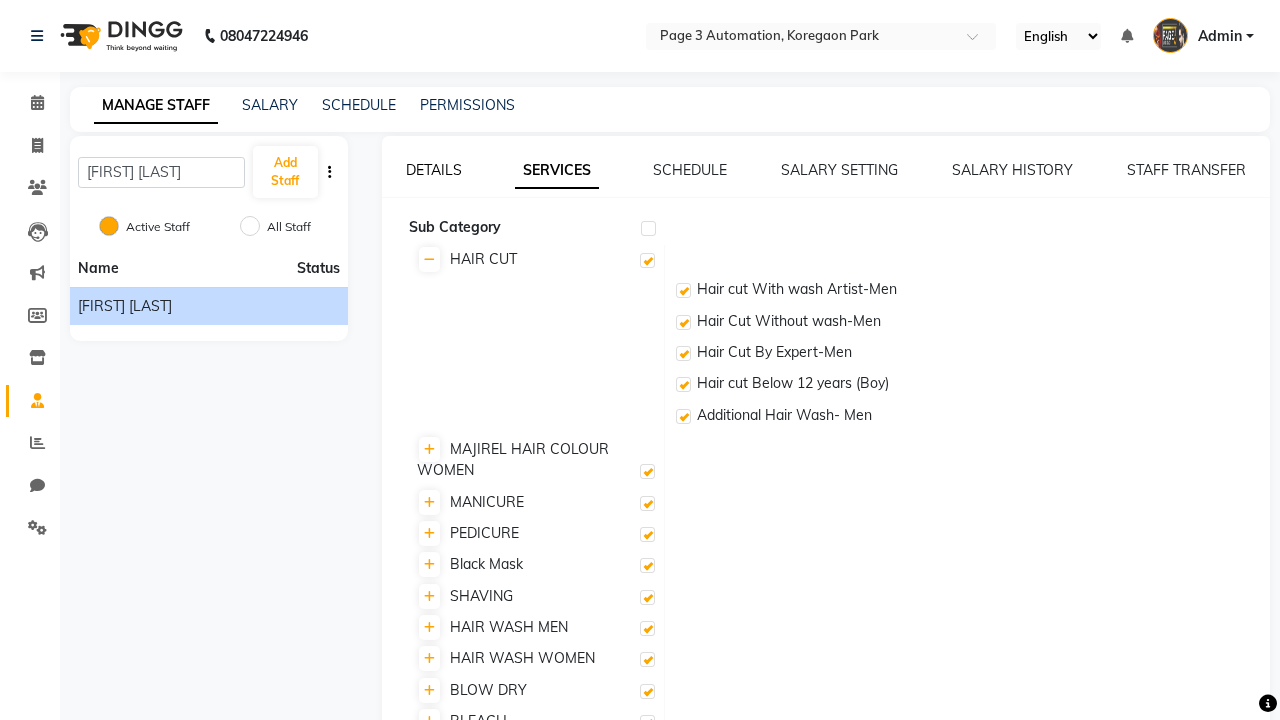 click on "DETAILS" 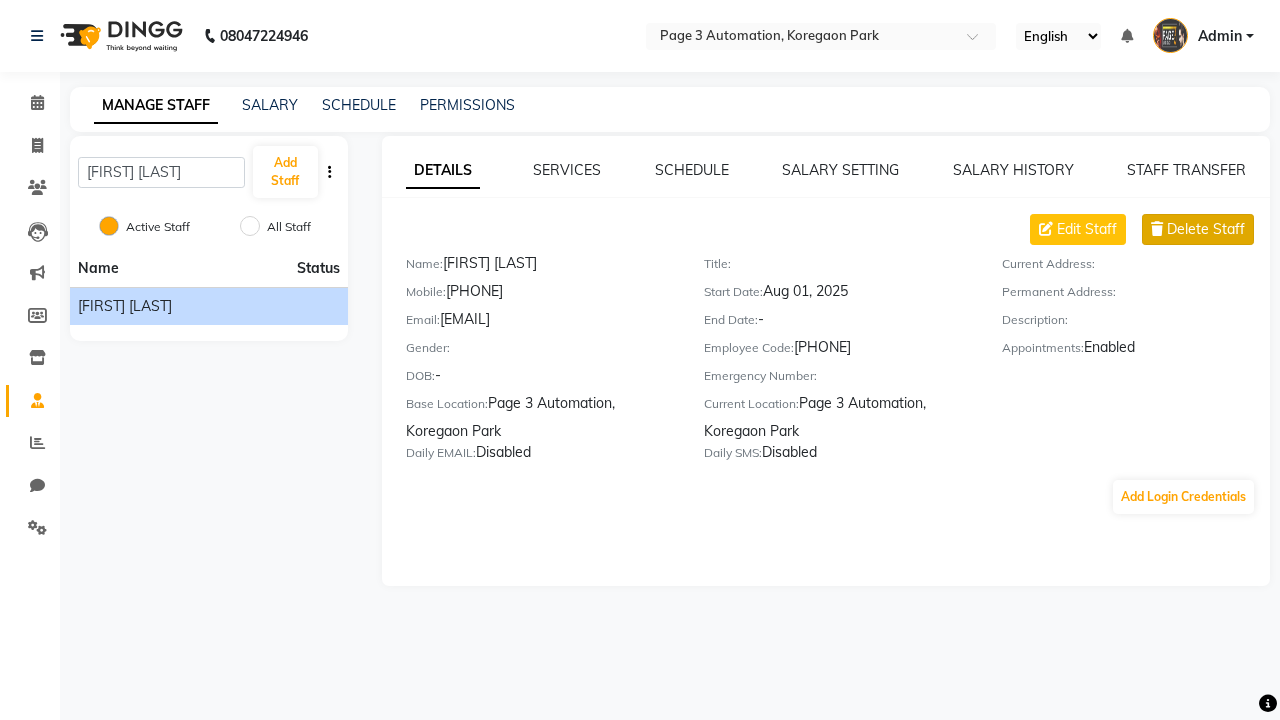click on "Delete Staff" 